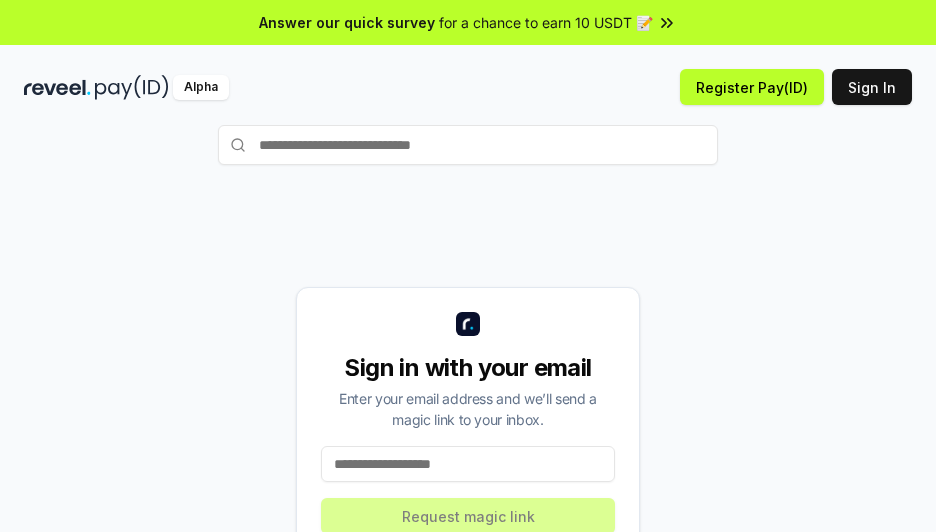 scroll, scrollTop: 0, scrollLeft: 0, axis: both 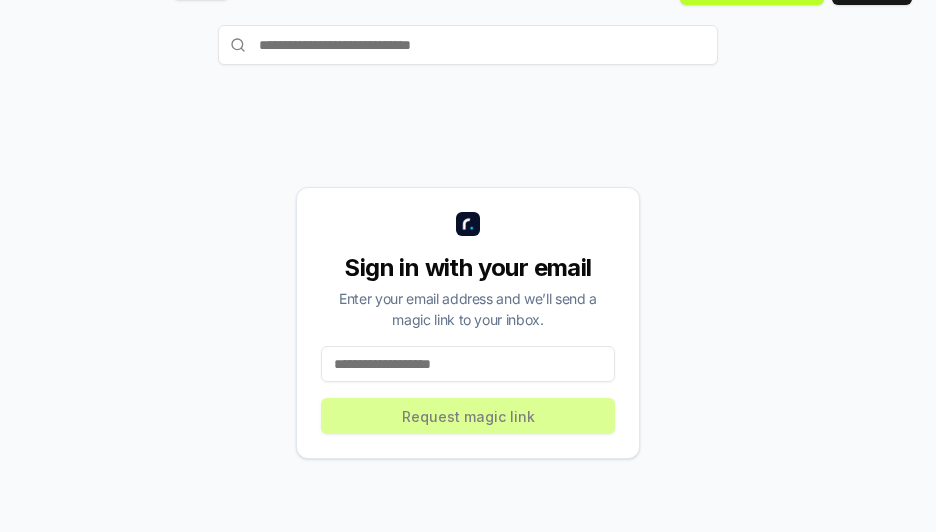 click on "Sign in with your email Enter your email address and we’ll send a magic link to your inbox. Request magic link" at bounding box center (468, 323) 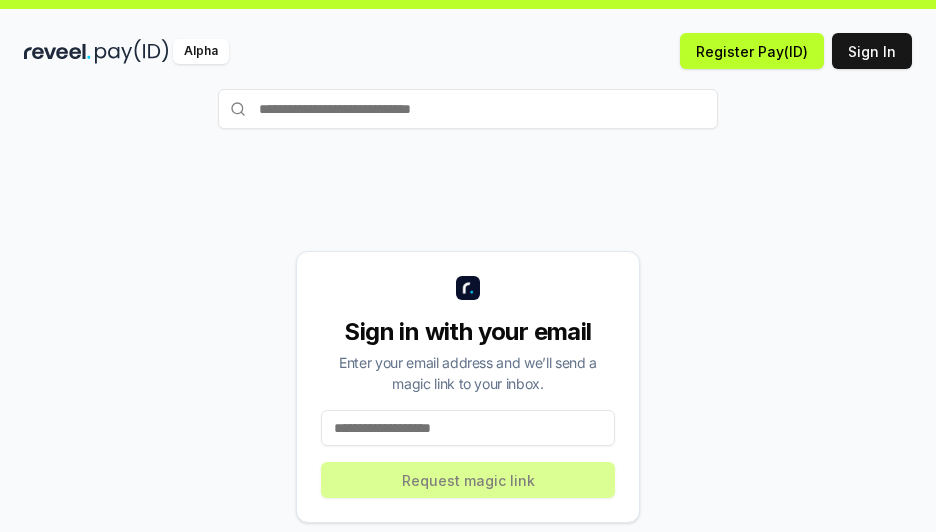 scroll, scrollTop: 0, scrollLeft: 0, axis: both 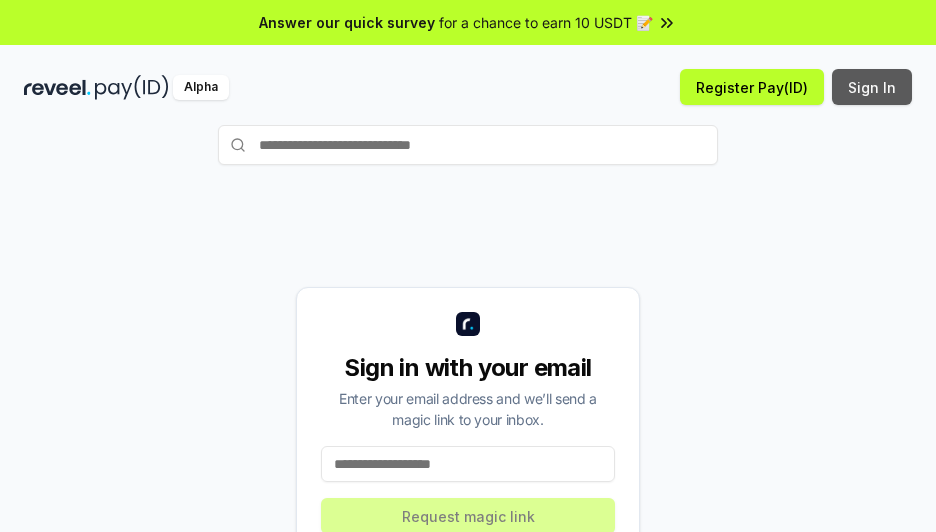 click on "Sign In" at bounding box center [872, 87] 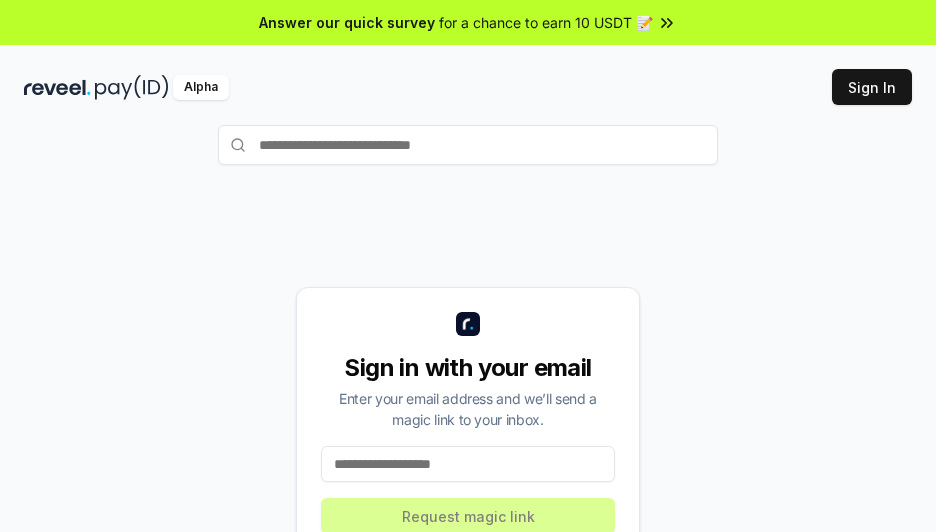 scroll, scrollTop: 0, scrollLeft: 0, axis: both 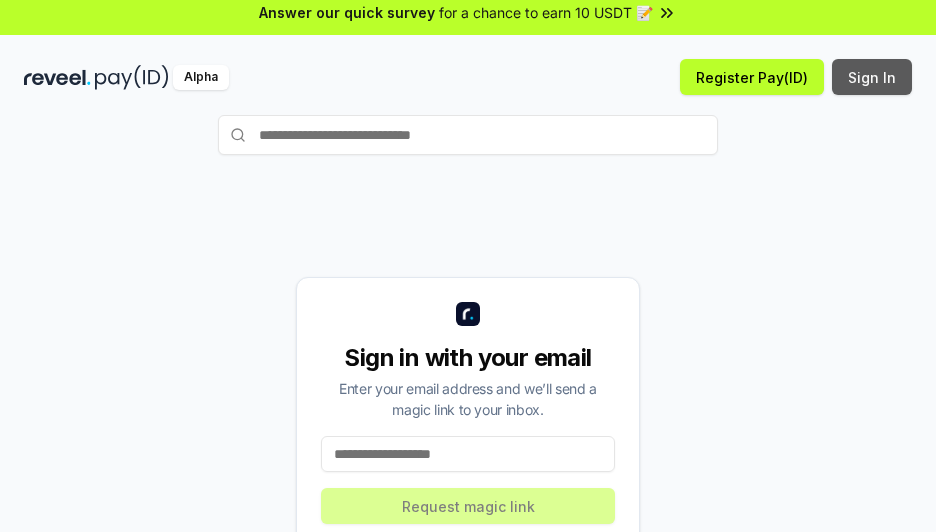 click on "Sign In" at bounding box center (872, 77) 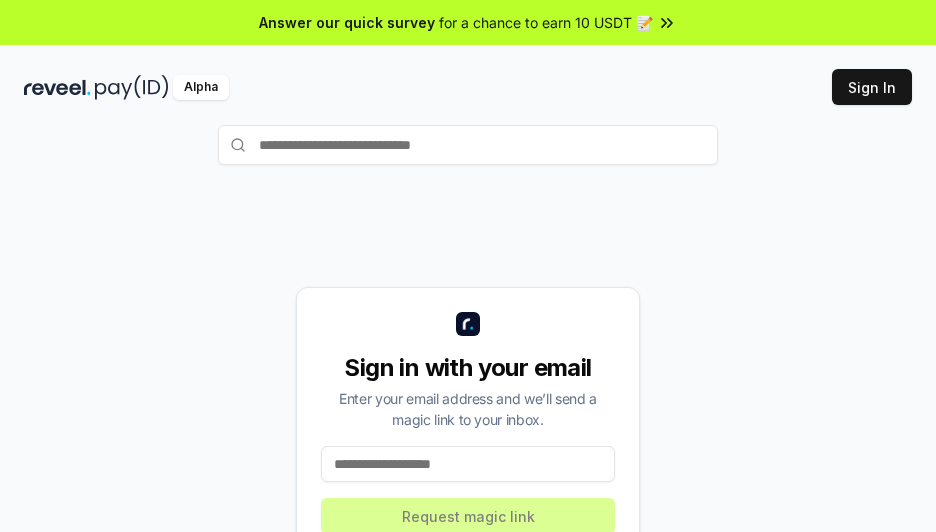 scroll, scrollTop: 0, scrollLeft: 0, axis: both 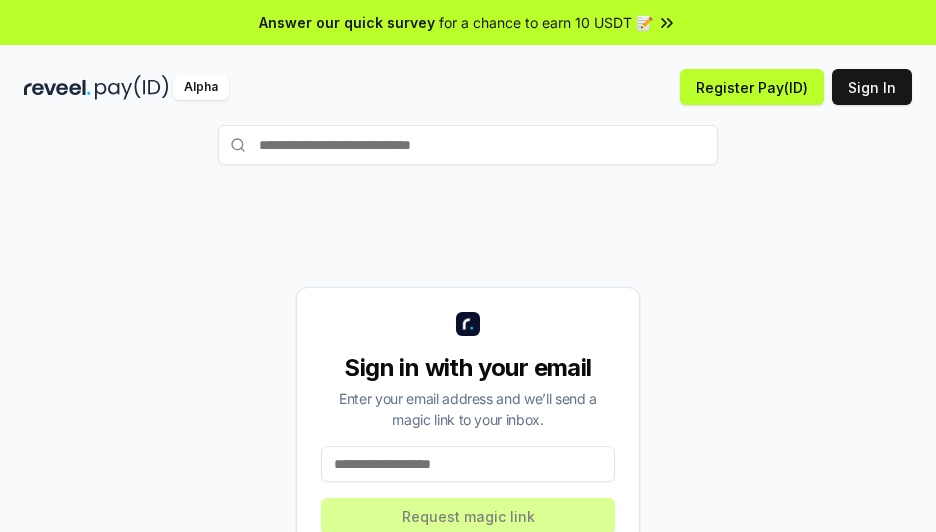 click at bounding box center [468, 464] 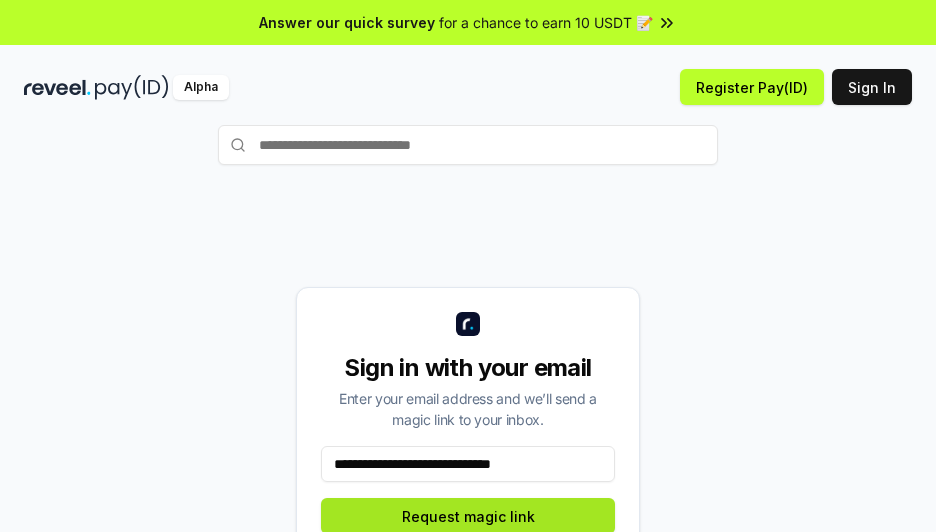 type on "**********" 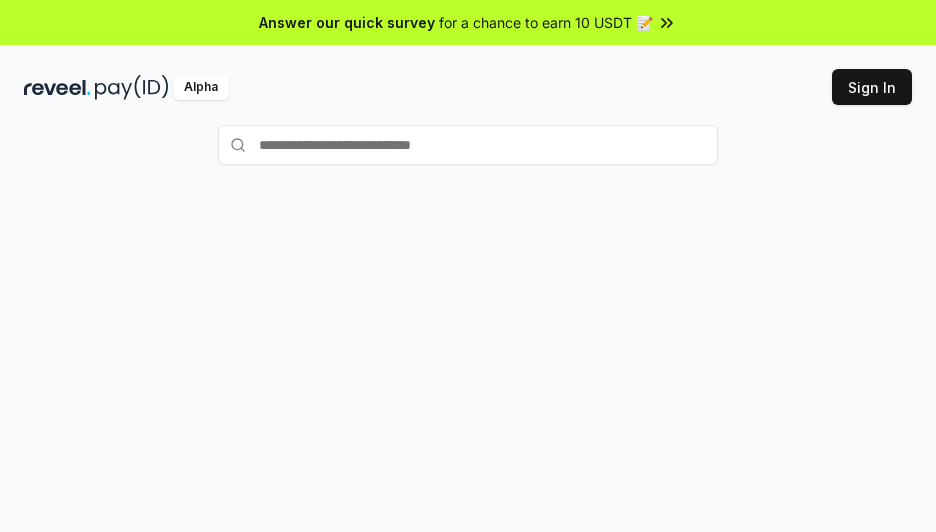 scroll, scrollTop: 0, scrollLeft: 0, axis: both 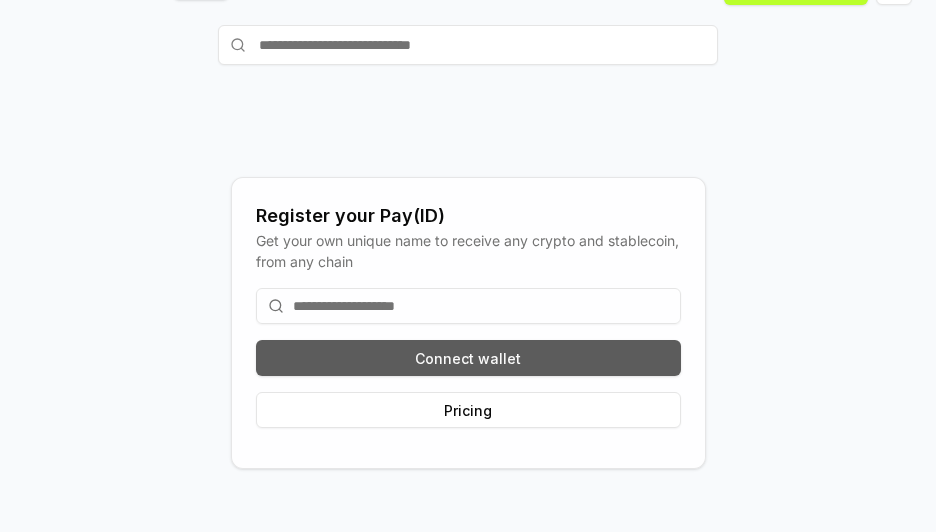 click on "Connect wallet" at bounding box center (468, 358) 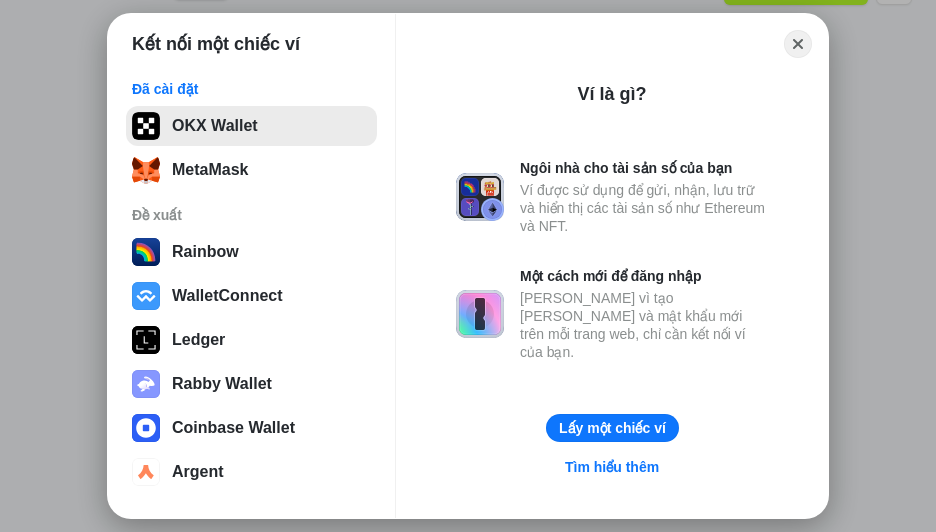 click on "OKX Wallet" at bounding box center [251, 126] 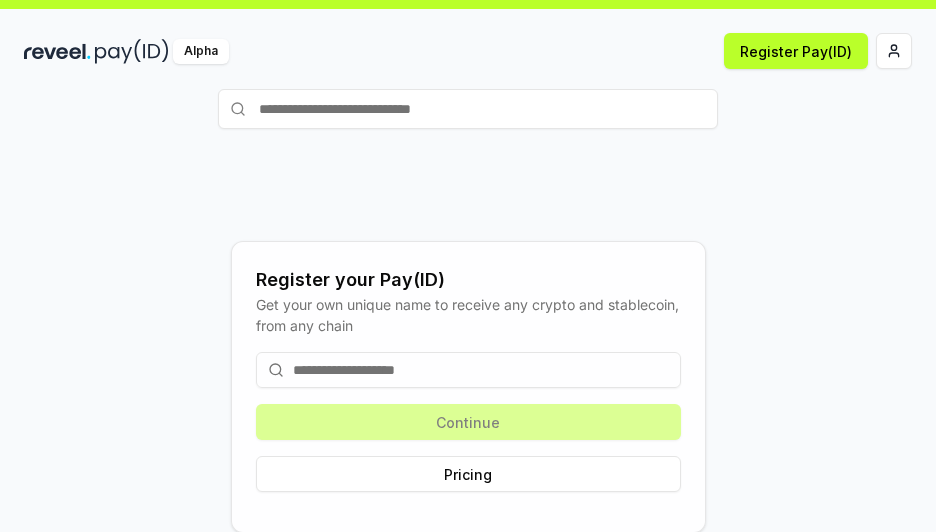 scroll, scrollTop: 0, scrollLeft: 0, axis: both 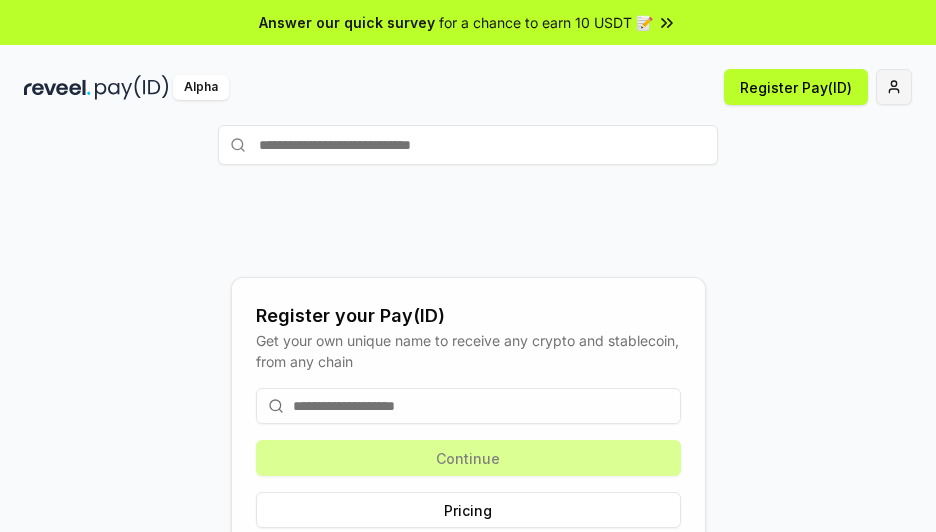 click on "Answer our quick survey for a chance to earn 10 USDT 📝 Alpha Register Pay(ID) Register your Pay(ID) Get your own unique name to receive any crypto and stablecoin, from any chain Continue Pricing" at bounding box center [468, 266] 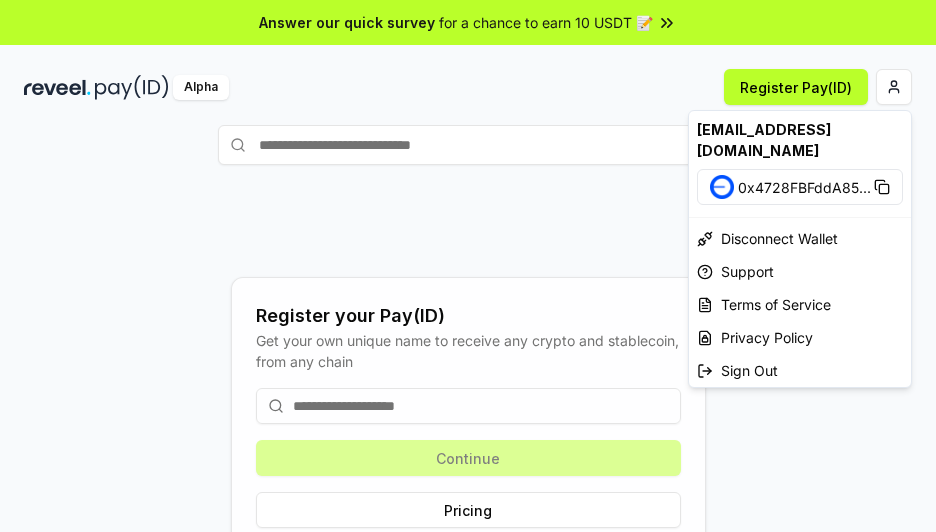 click on "Answer our quick survey for a chance to earn 10 USDT 📝 Alpha Register Pay(ID) Register your Pay(ID) Get your own unique name to receive any crypto and stablecoin, from any chain Continue Pricing murphycarlosbqzid8598@gmail.com   0x4728FBFddA85 ...     Disconnect Wallet   Support   Terms of Service   Privacy Policy   Sign Out" at bounding box center (468, 266) 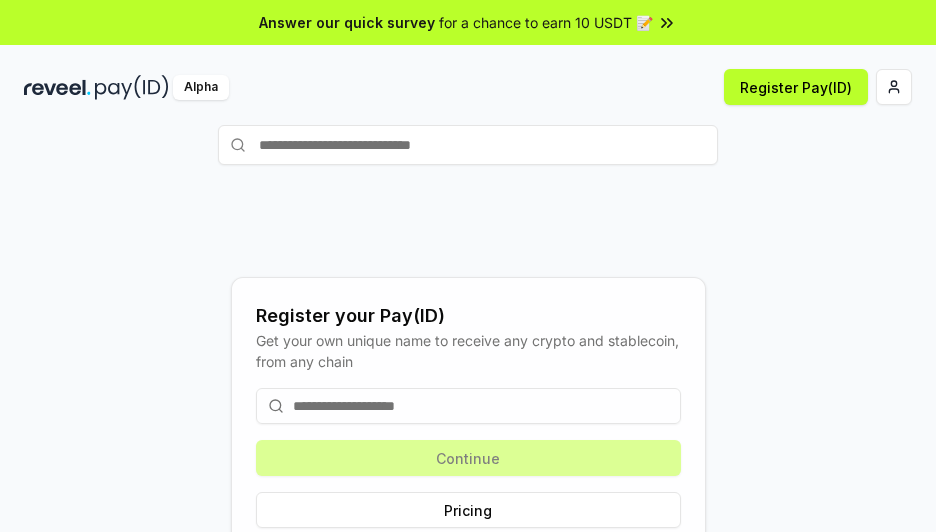 click on "Answer our quick survey for a chance to earn 10 USDT 📝" at bounding box center [468, 22] 